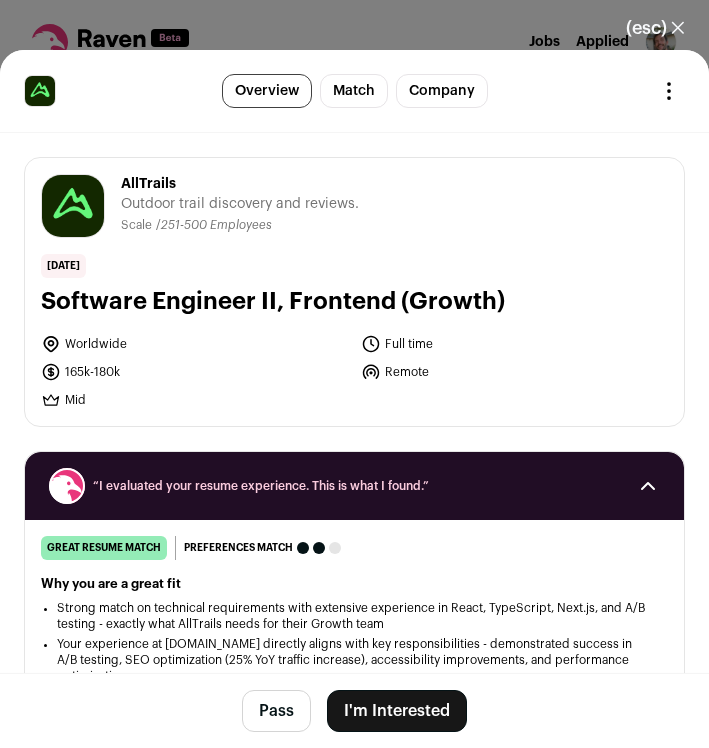 scroll, scrollTop: 0, scrollLeft: 0, axis: both 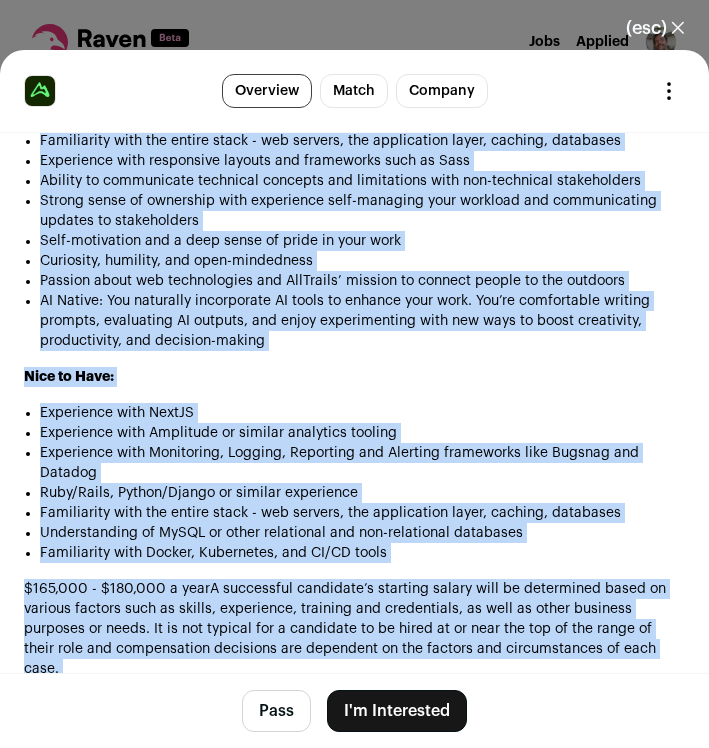 click on "I'm Interested" at bounding box center [397, 711] 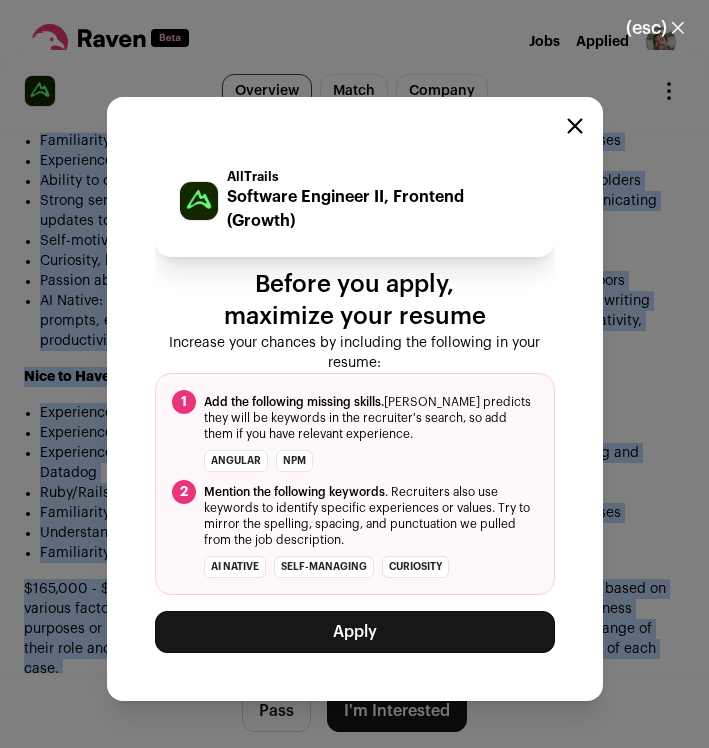 click on "Apply" at bounding box center (355, 632) 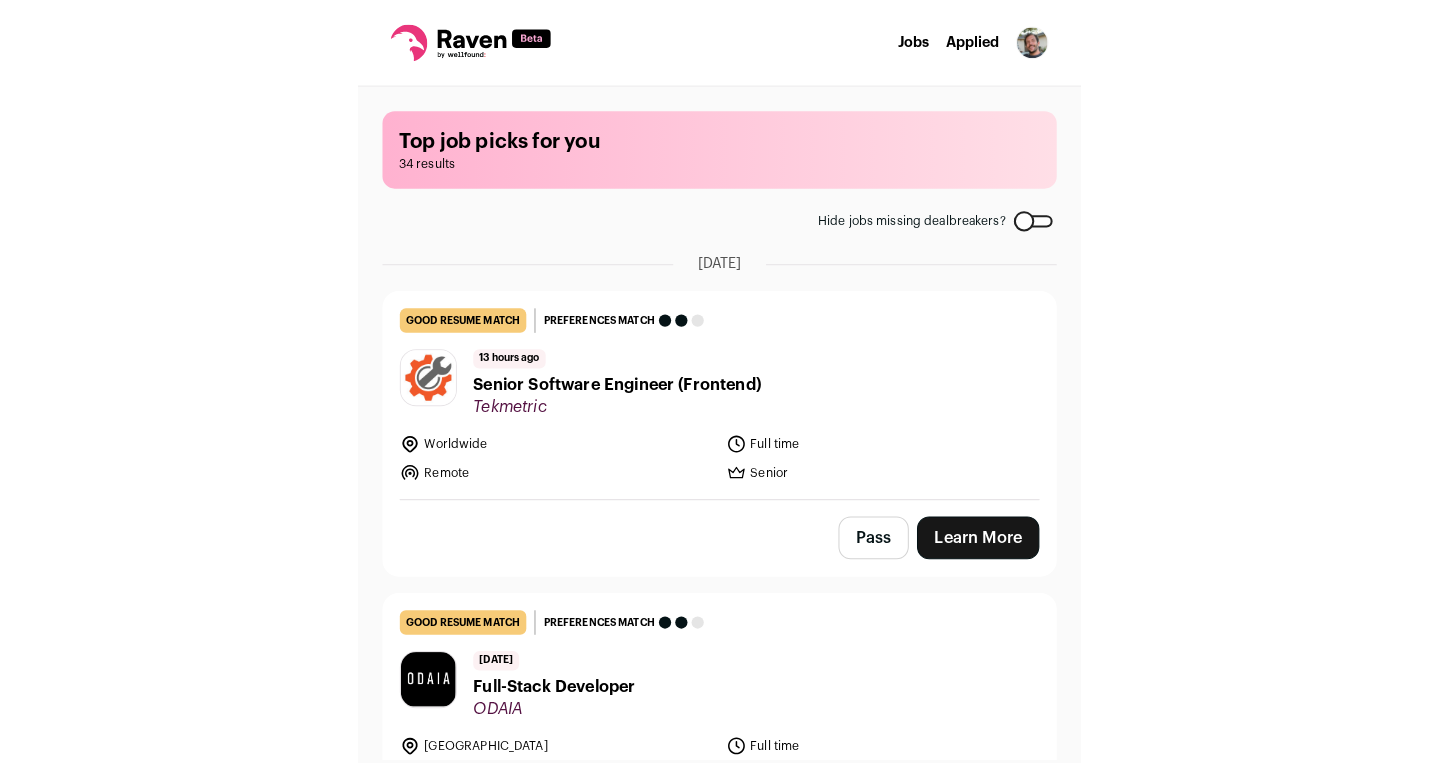 scroll, scrollTop: 0, scrollLeft: 0, axis: both 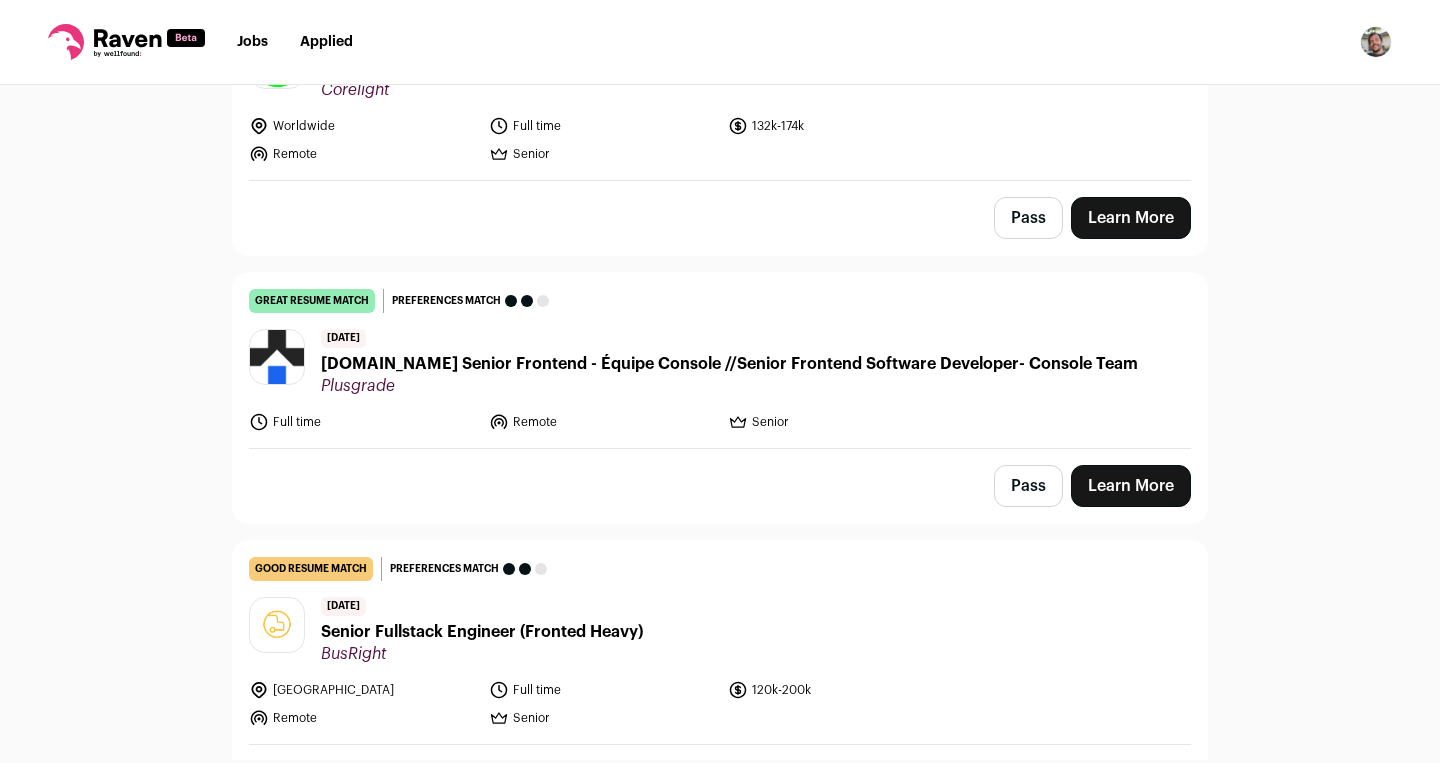 click on "[DOMAIN_NAME] Senior Frontend -  Équipe Console //Senior Frontend Software Developer- Console Team" at bounding box center (729, 364) 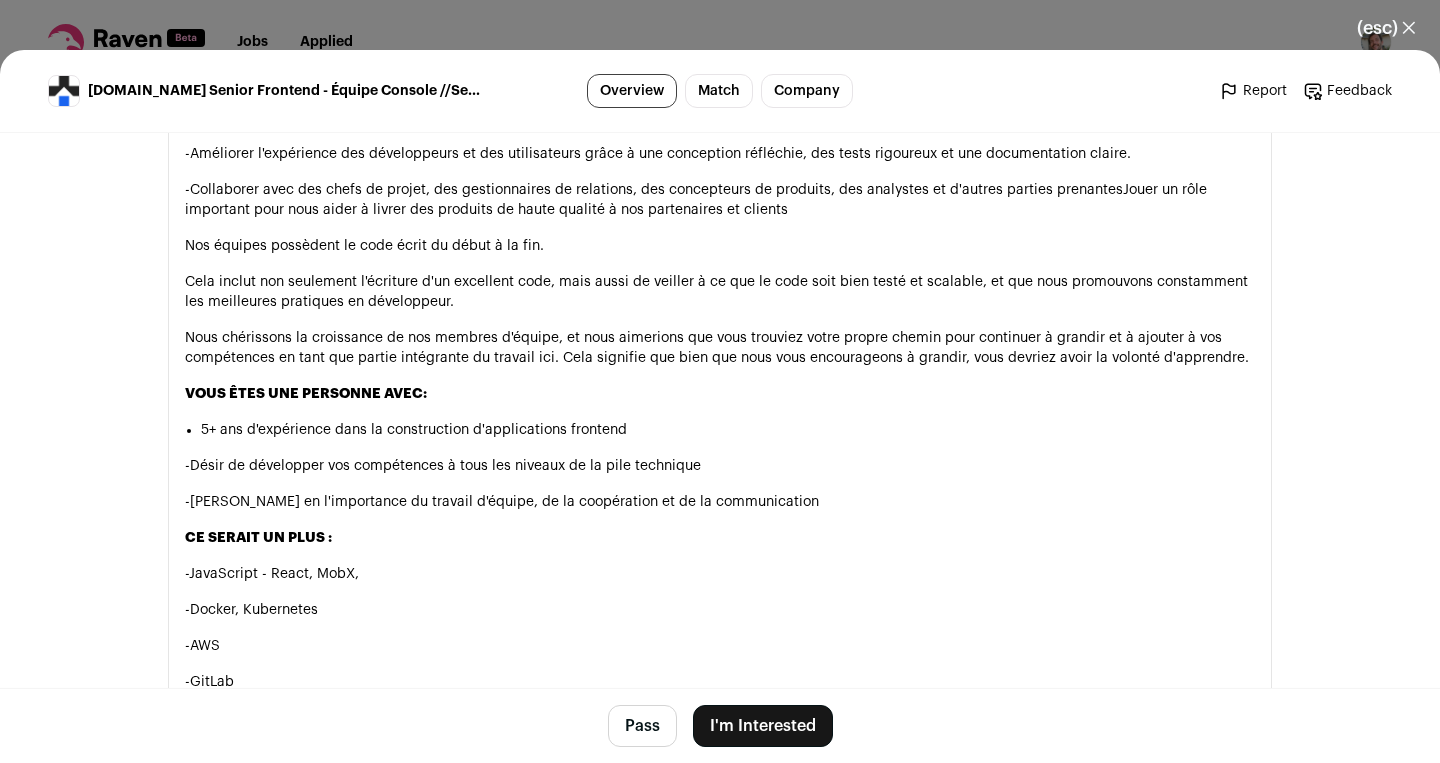 scroll, scrollTop: 1539, scrollLeft: 0, axis: vertical 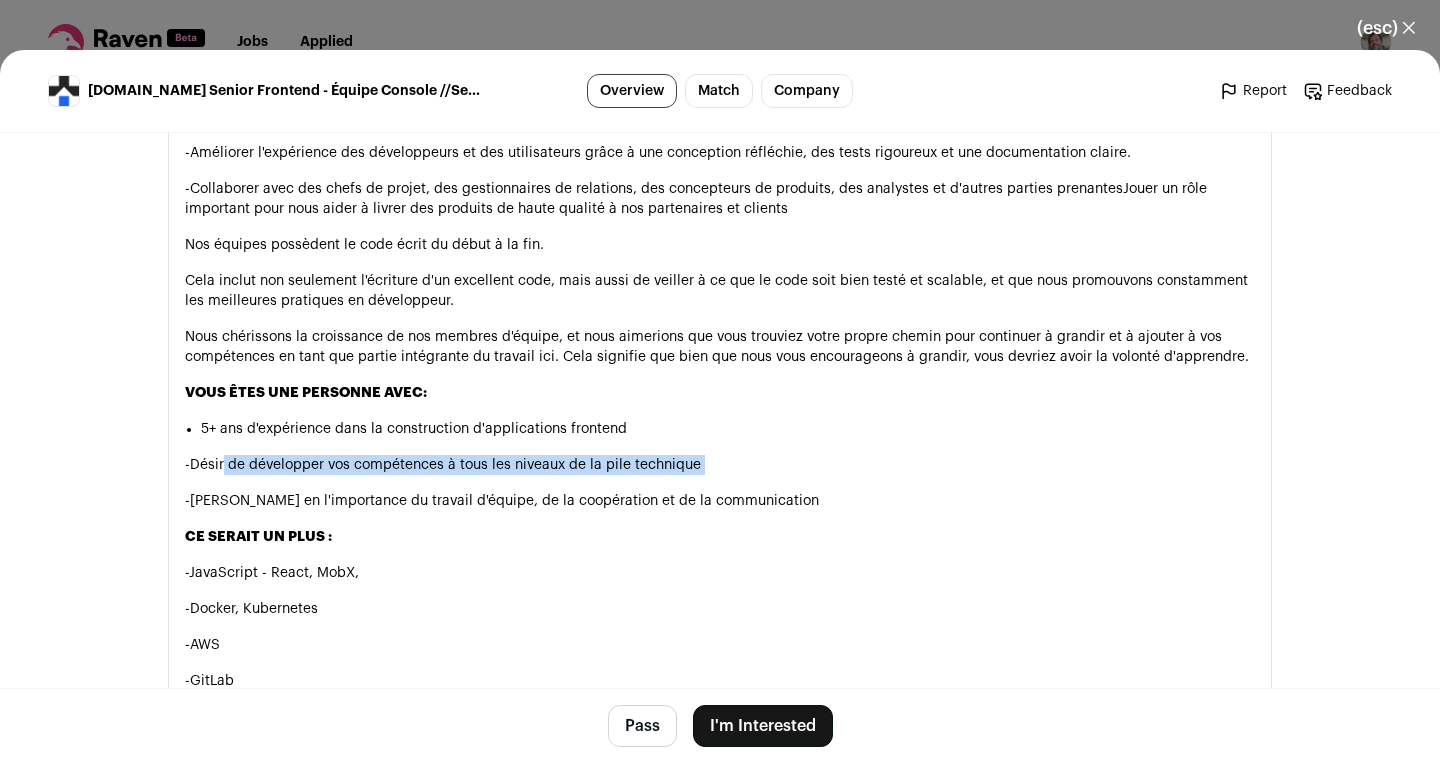 drag, startPoint x: 225, startPoint y: 476, endPoint x: 625, endPoint y: 500, distance: 400.71936 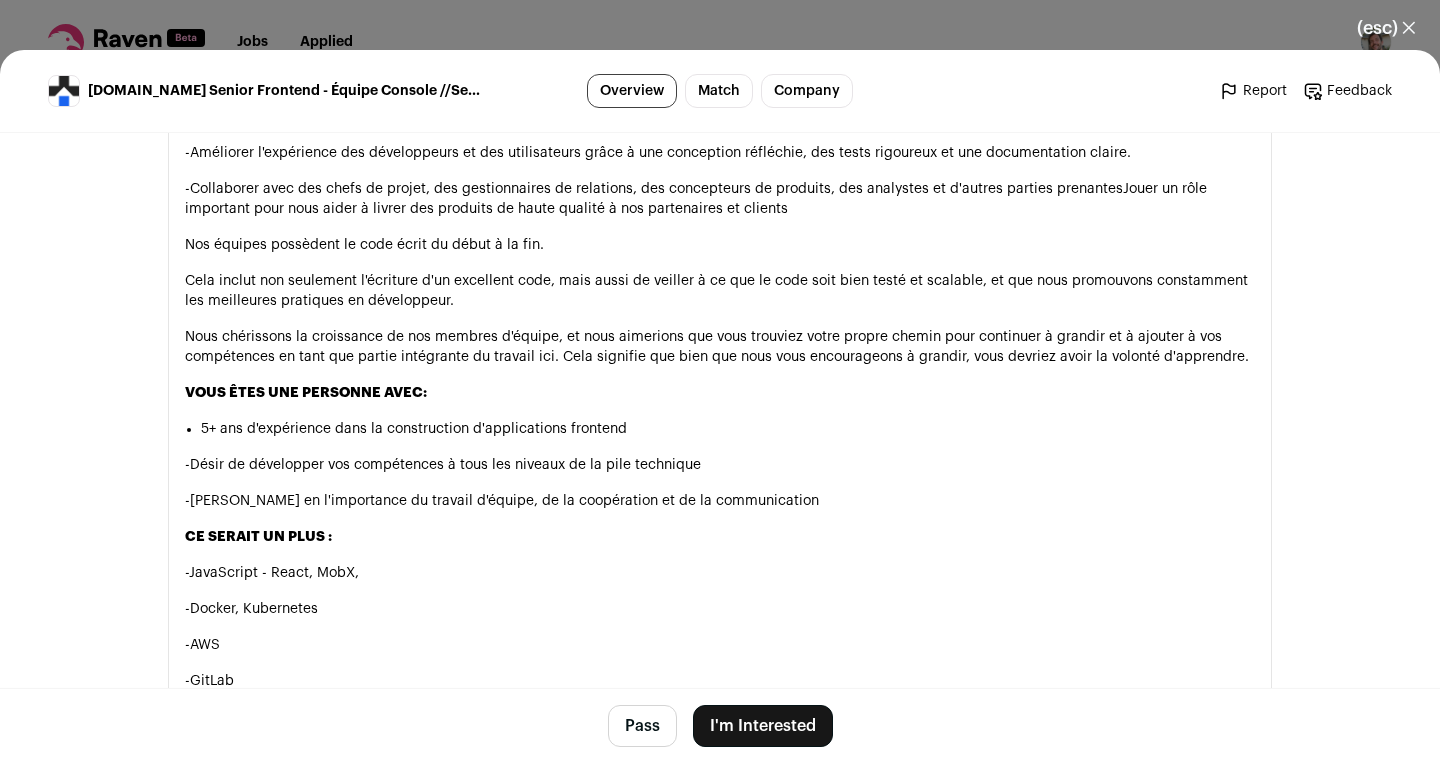 click on "*** English Version Below ***
Les voyages vont bien au-delà de leur destination ; ils sont tissés de chaque souvenir que l'on crée en chemin. Notre engagement consiste à redéfinir l'avenir du voyage en collaborant avec plus de 200 compagnies aériennes, établissements hôteliers, sociétés de croisières, réseaux ferroviaires pour voyageurs et services financiers, dans le but de créer de nouvelles sources de revenus significatives grâce à des expériences client exceptionnelles. Fondés sur nos valeurs fondamentales d'ambition, d'innovation et de collaboration, nous sommes constamment poussés à repousser les limites, à surpasser les attentes et à exploiter le meilleur de chacun. Nous favorisons une culture qui repose sur la conviction que notre force réside dans notre unité, travaillant ensemble pour bâtir un avenir extraordinaire dans l'univers du voyage. Joignez-vous à nous pour transformer les voyages quotidiens en expériences véritablement extraordinaires." at bounding box center [720, 1435] 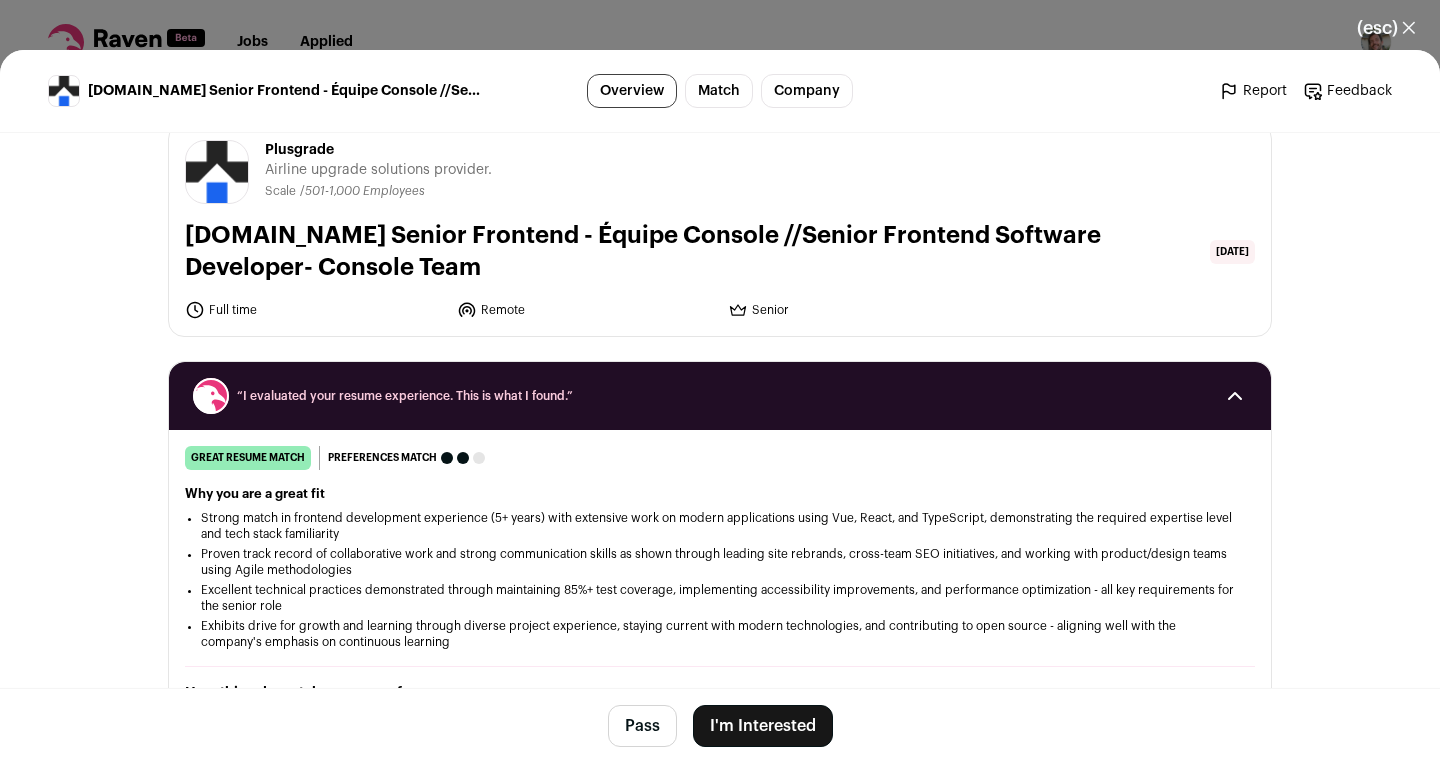 scroll, scrollTop: 0, scrollLeft: 0, axis: both 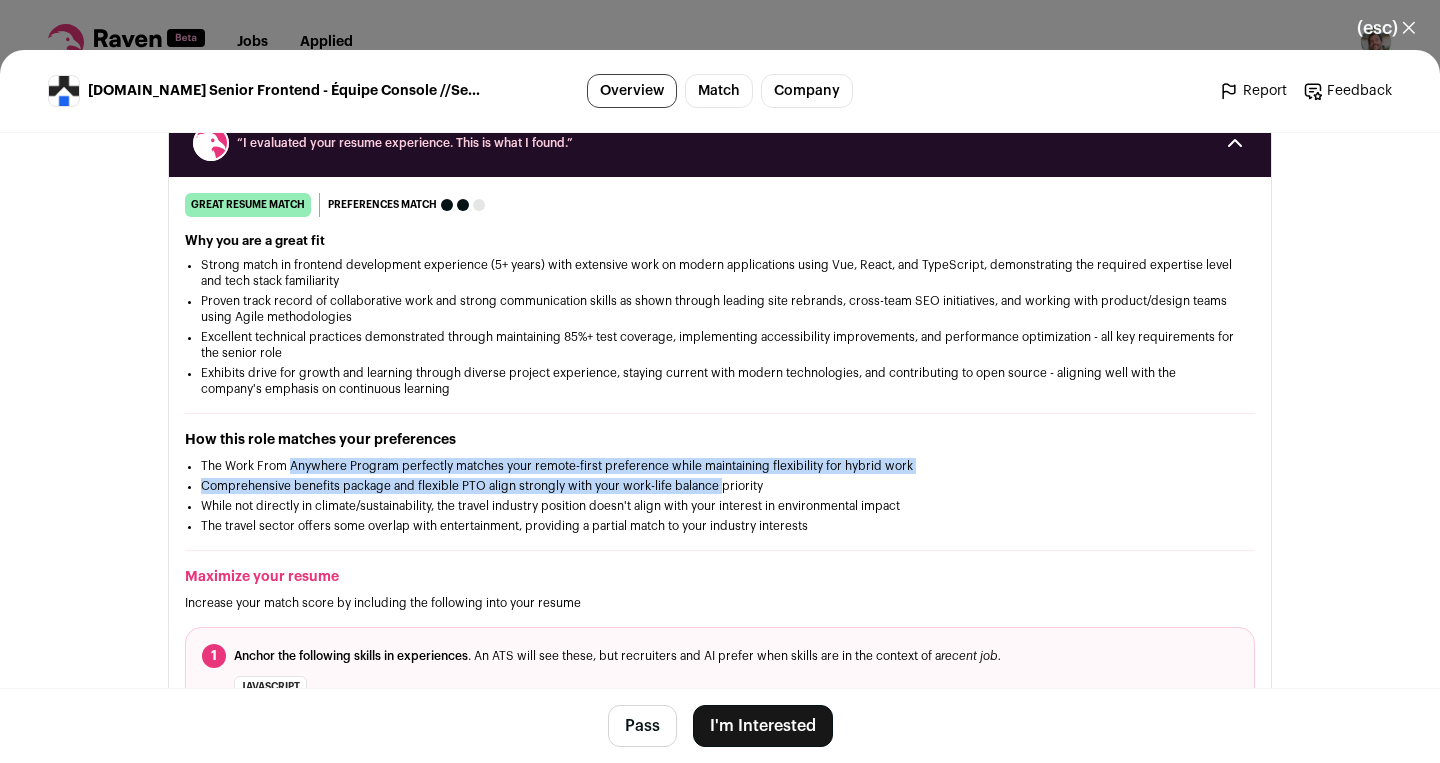 drag, startPoint x: 290, startPoint y: 473, endPoint x: 723, endPoint y: 486, distance: 433.1951 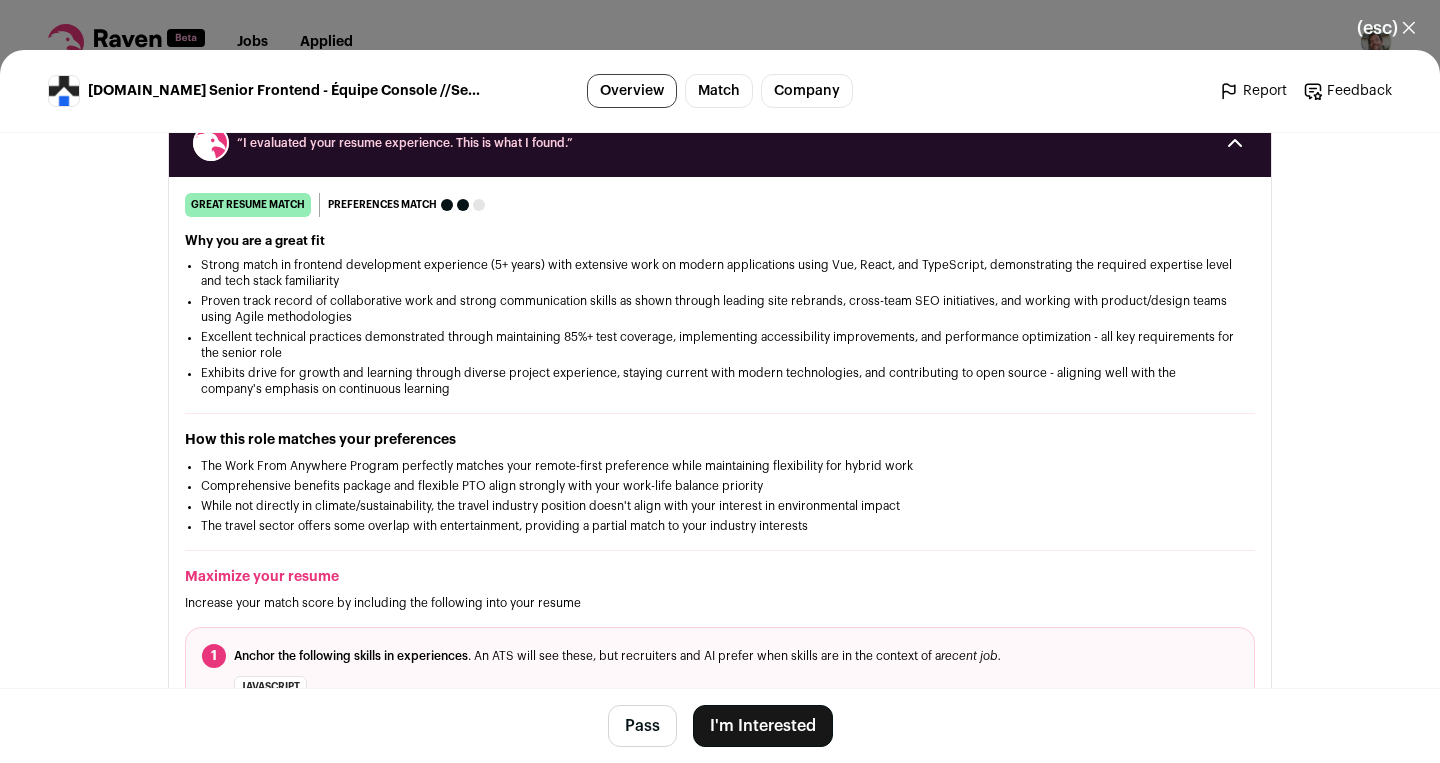 click on "Comprehensive benefits package and flexible PTO align strongly with your work-life balance priority" at bounding box center [720, 486] 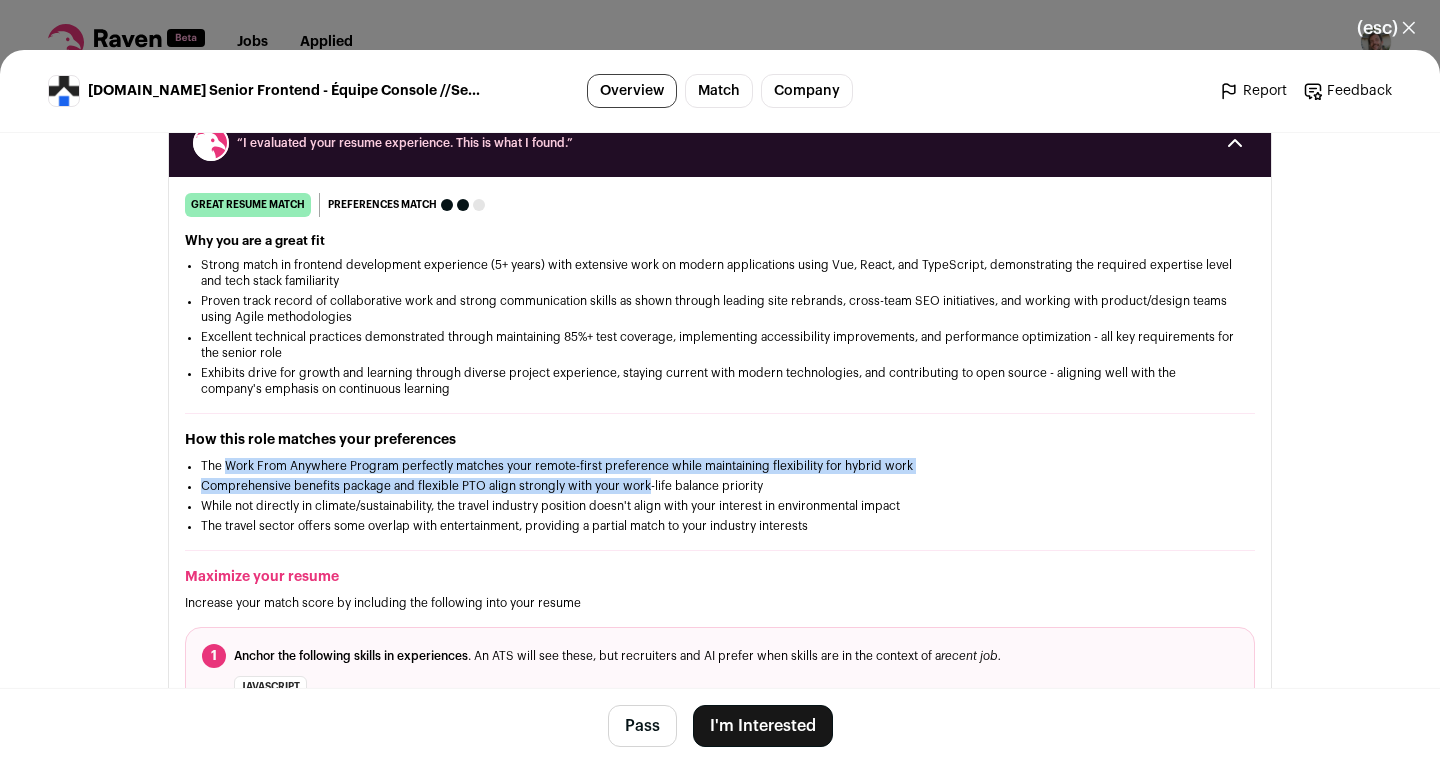 drag, startPoint x: 226, startPoint y: 472, endPoint x: 650, endPoint y: 498, distance: 424.79642 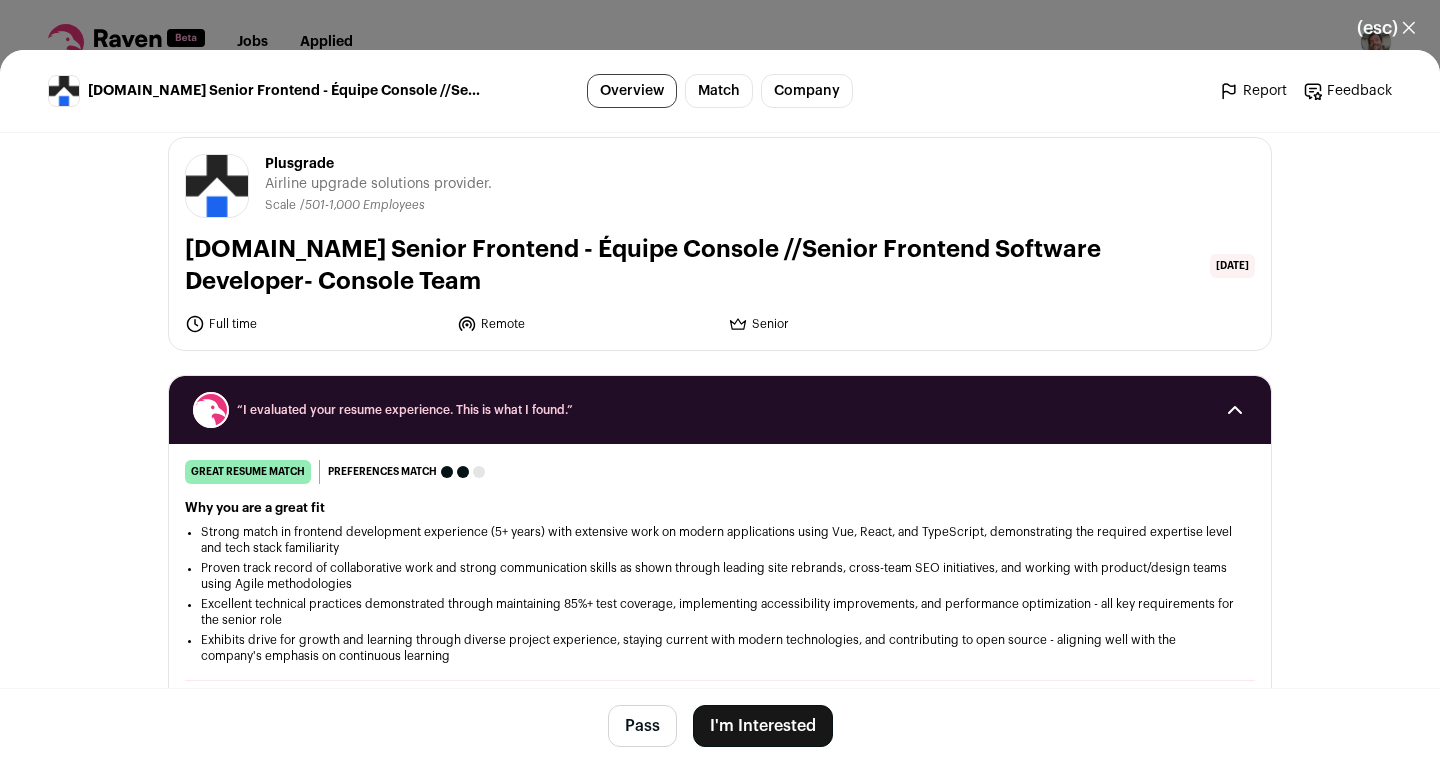 scroll, scrollTop: 0, scrollLeft: 0, axis: both 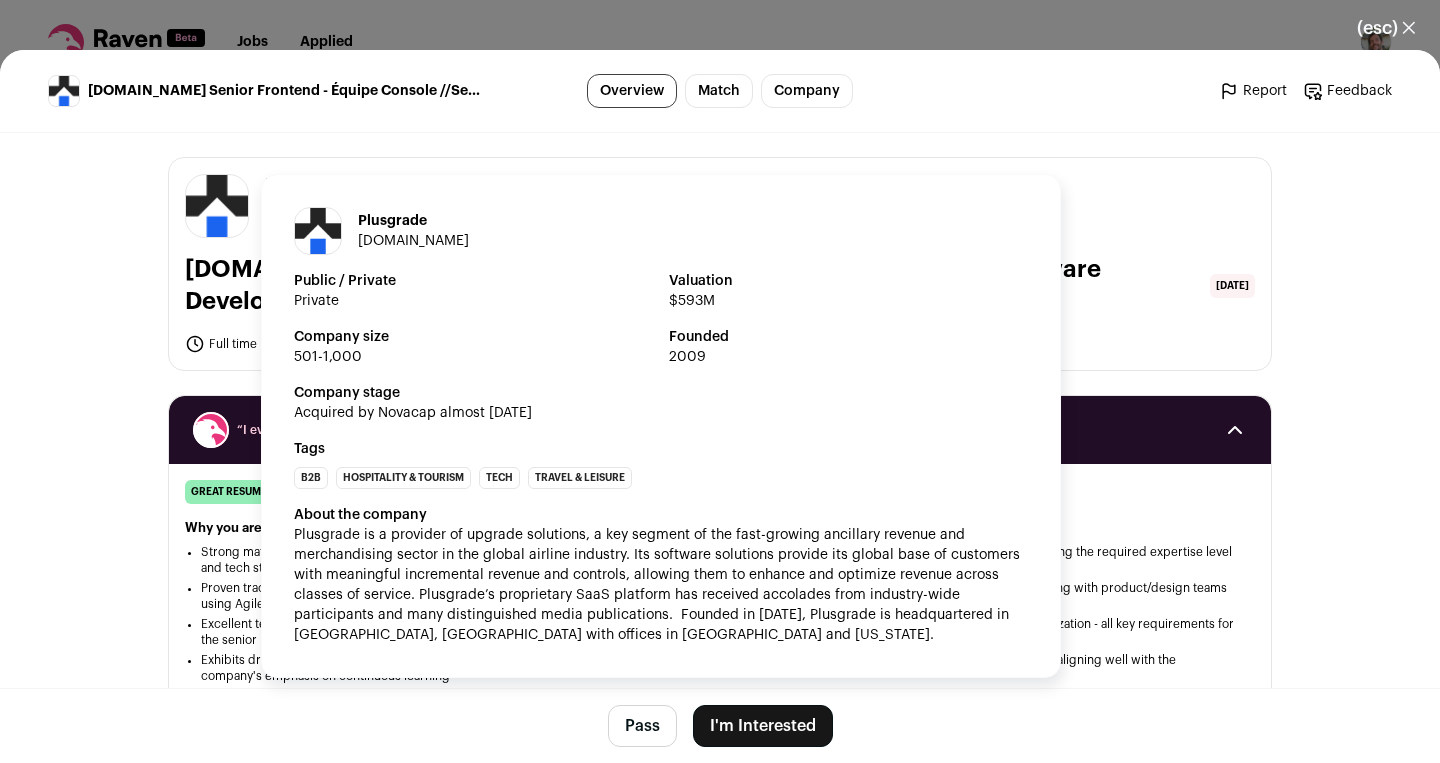 click on "[DOMAIN_NAME]" at bounding box center [413, 241] 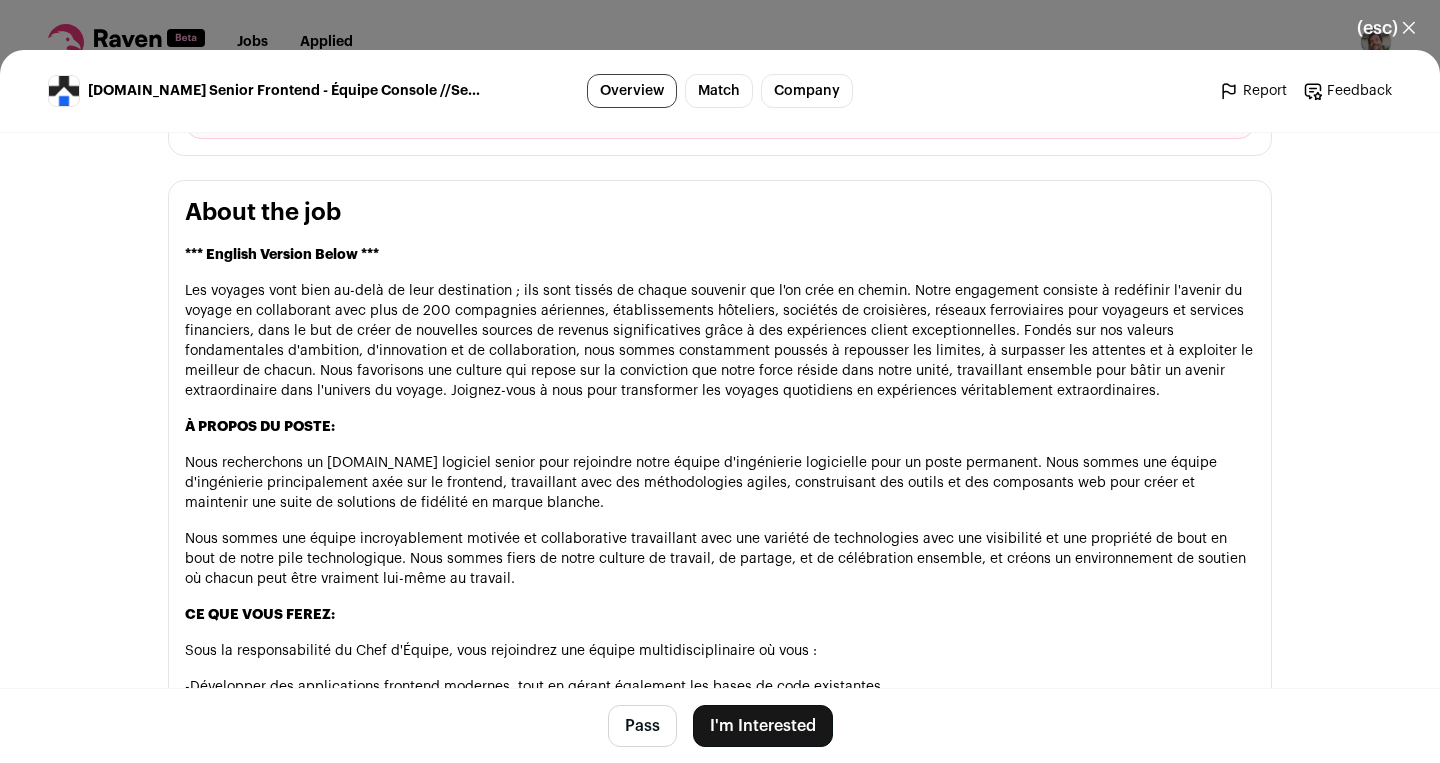 scroll, scrollTop: 945, scrollLeft: 0, axis: vertical 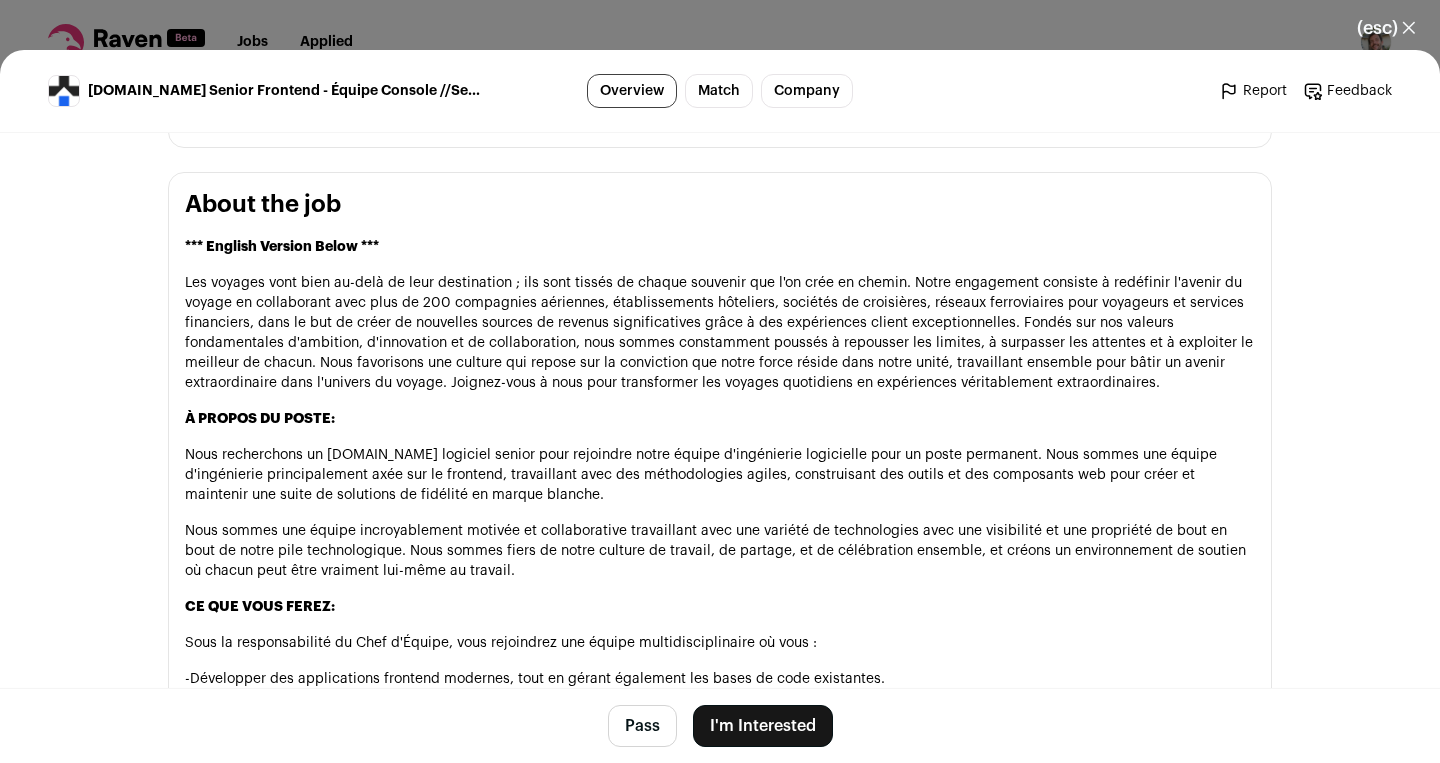 click on "About the job" at bounding box center [720, 205] 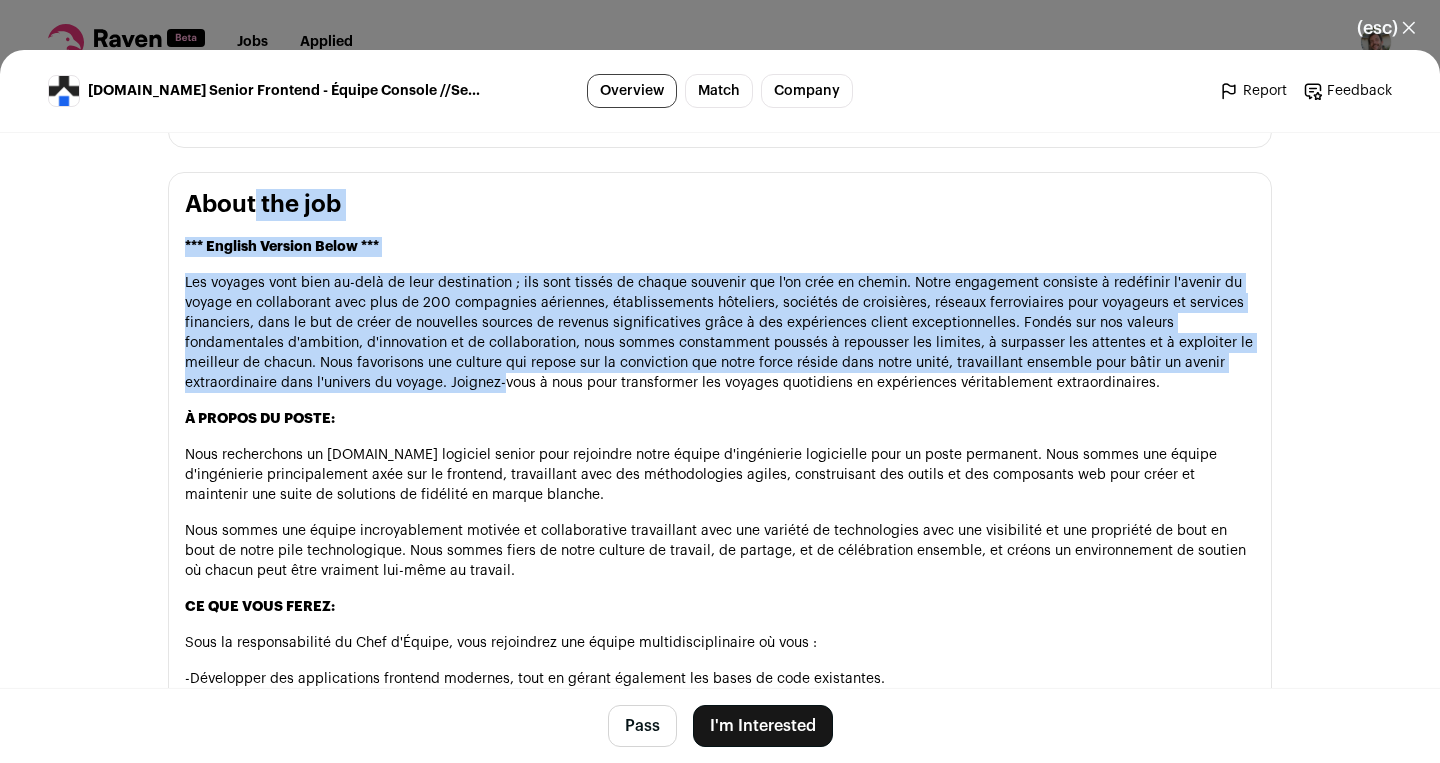 drag, startPoint x: 191, startPoint y: 214, endPoint x: 501, endPoint y: 396, distance: 359.4774 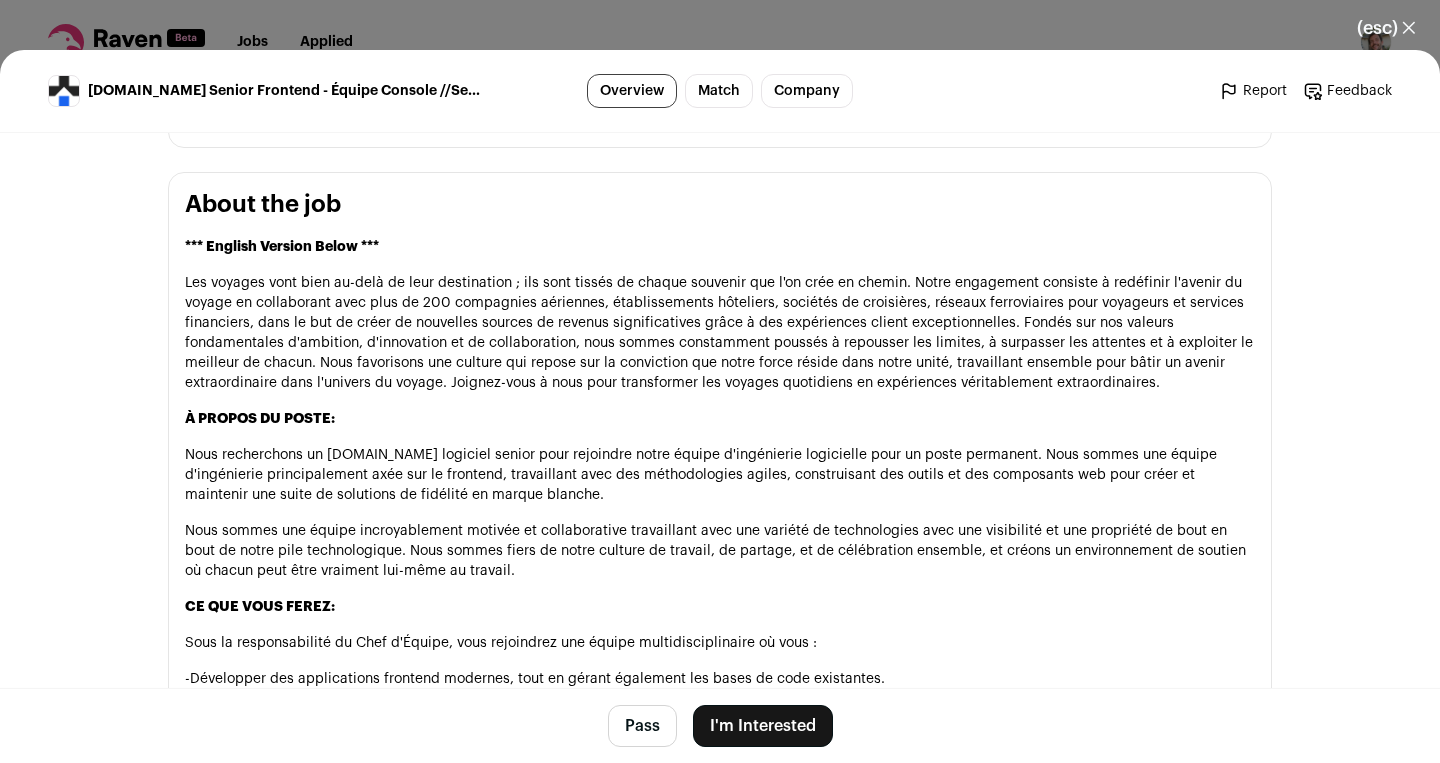 click on "À PROPOS DU POSTE:" at bounding box center (720, 419) 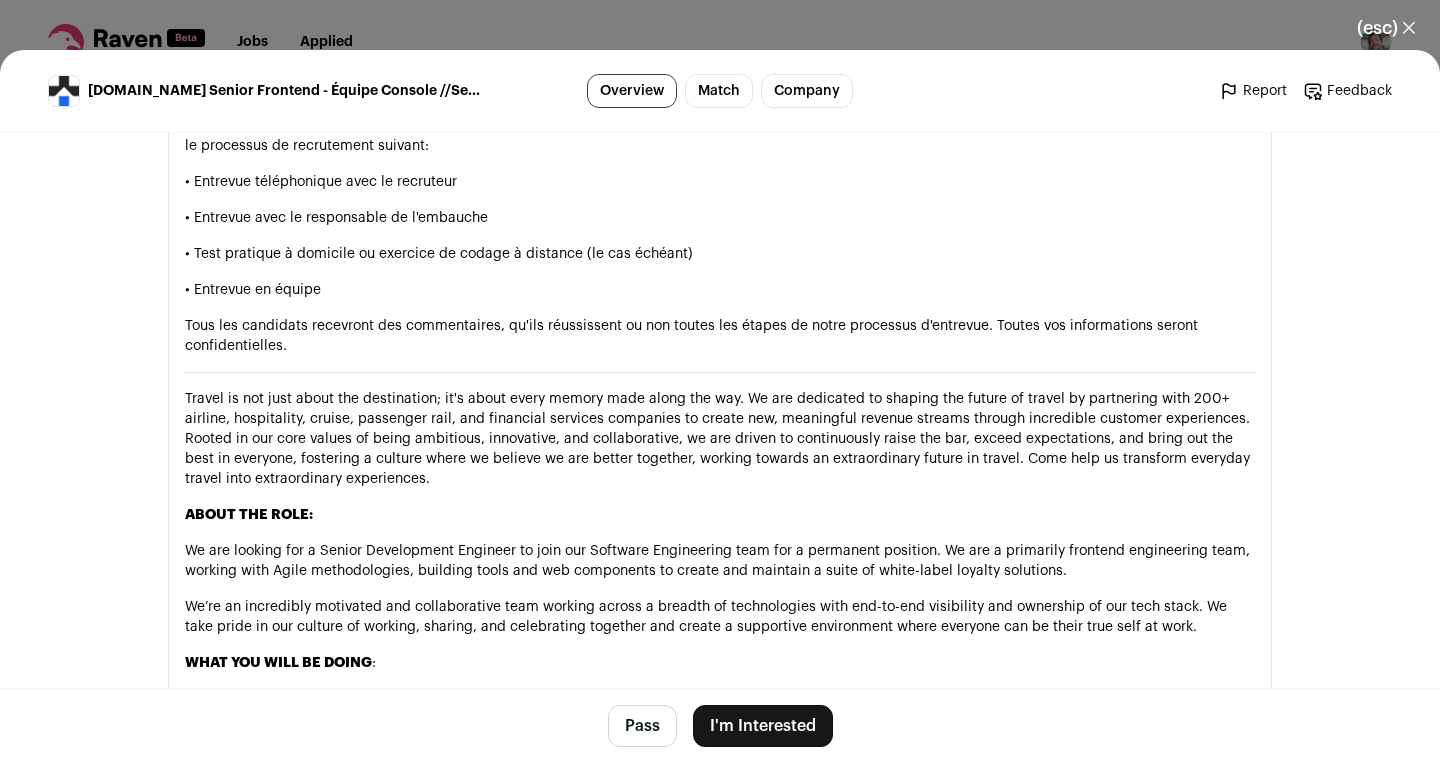 scroll, scrollTop: 2716, scrollLeft: 0, axis: vertical 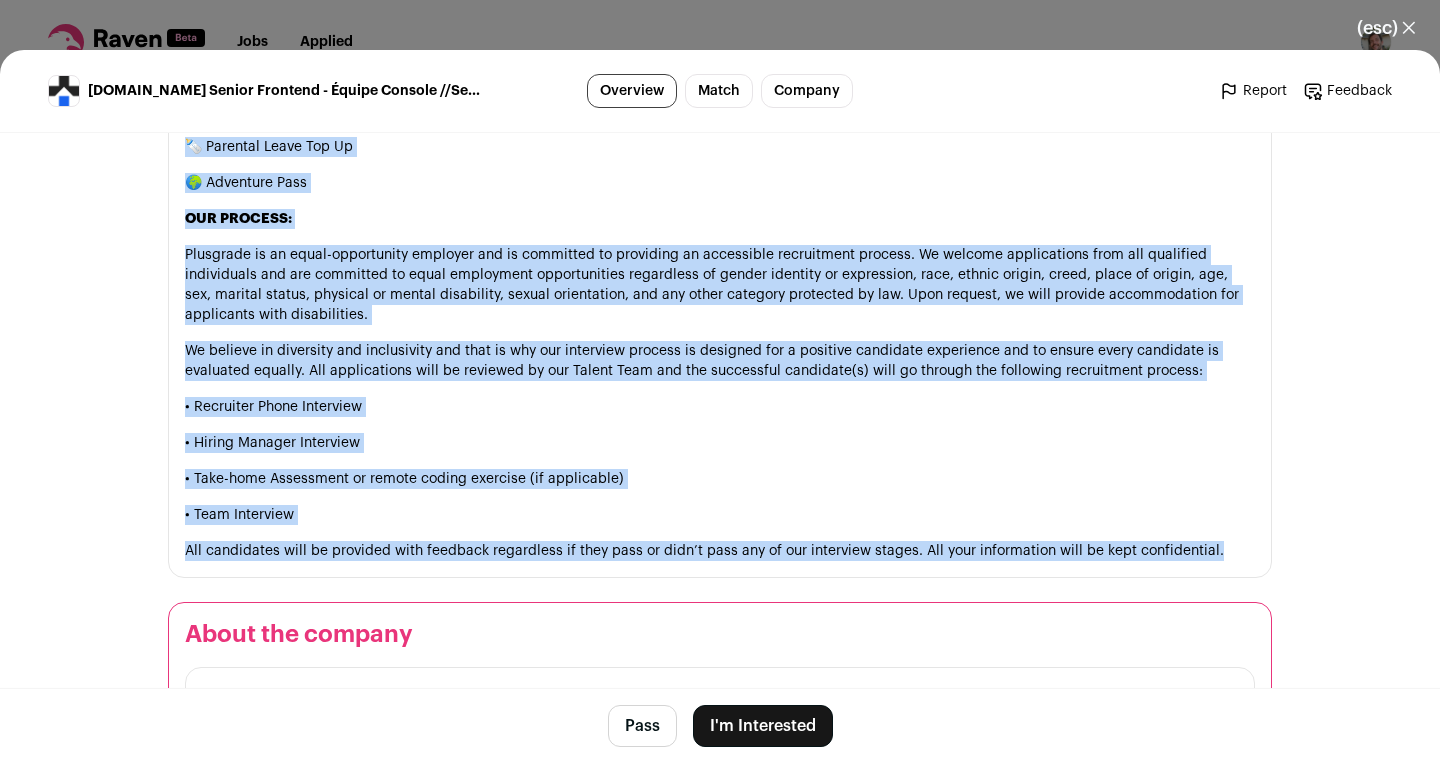 drag, startPoint x: 187, startPoint y: 411, endPoint x: 1229, endPoint y: 547, distance: 1050.8378 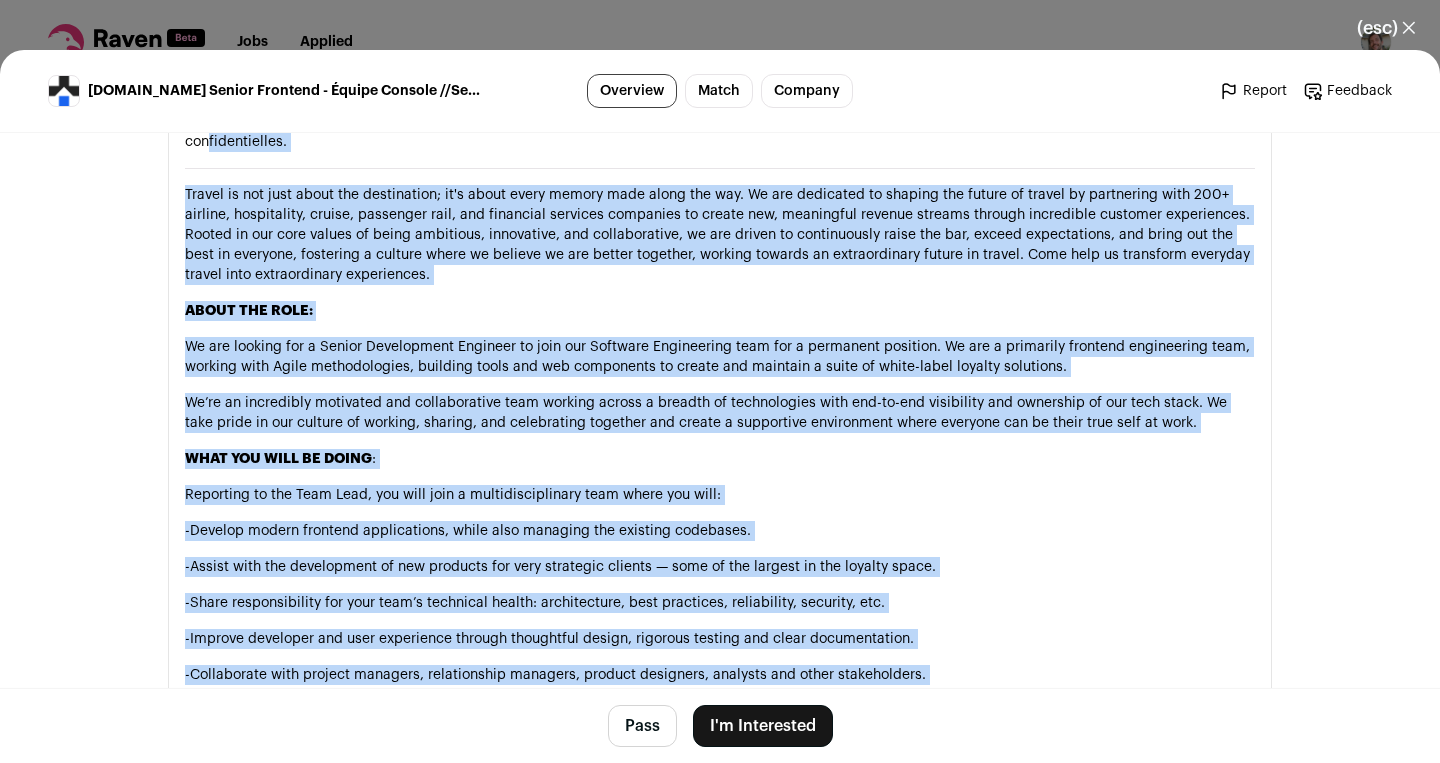 scroll, scrollTop: 2914, scrollLeft: 0, axis: vertical 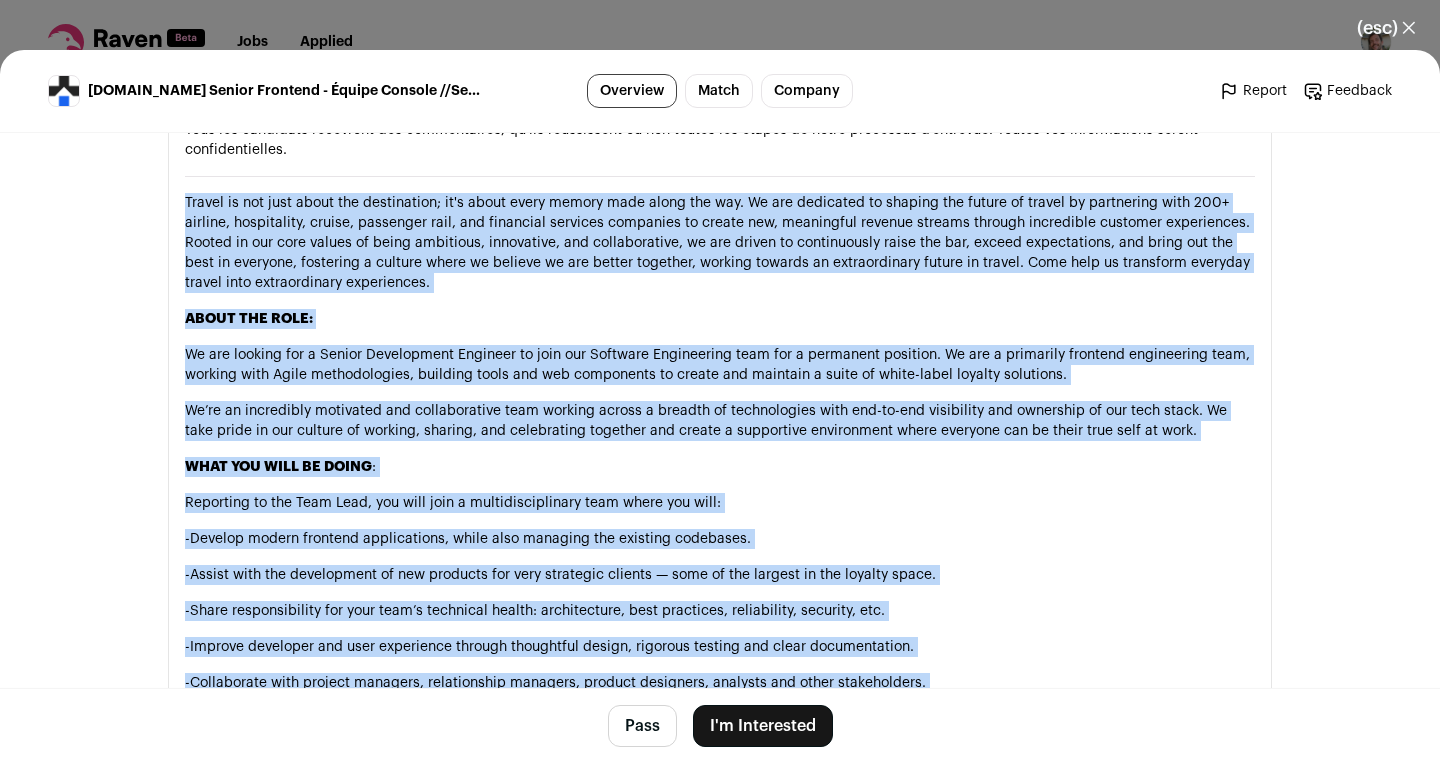 drag, startPoint x: 1226, startPoint y: 541, endPoint x: 185, endPoint y: 194, distance: 1097.3103 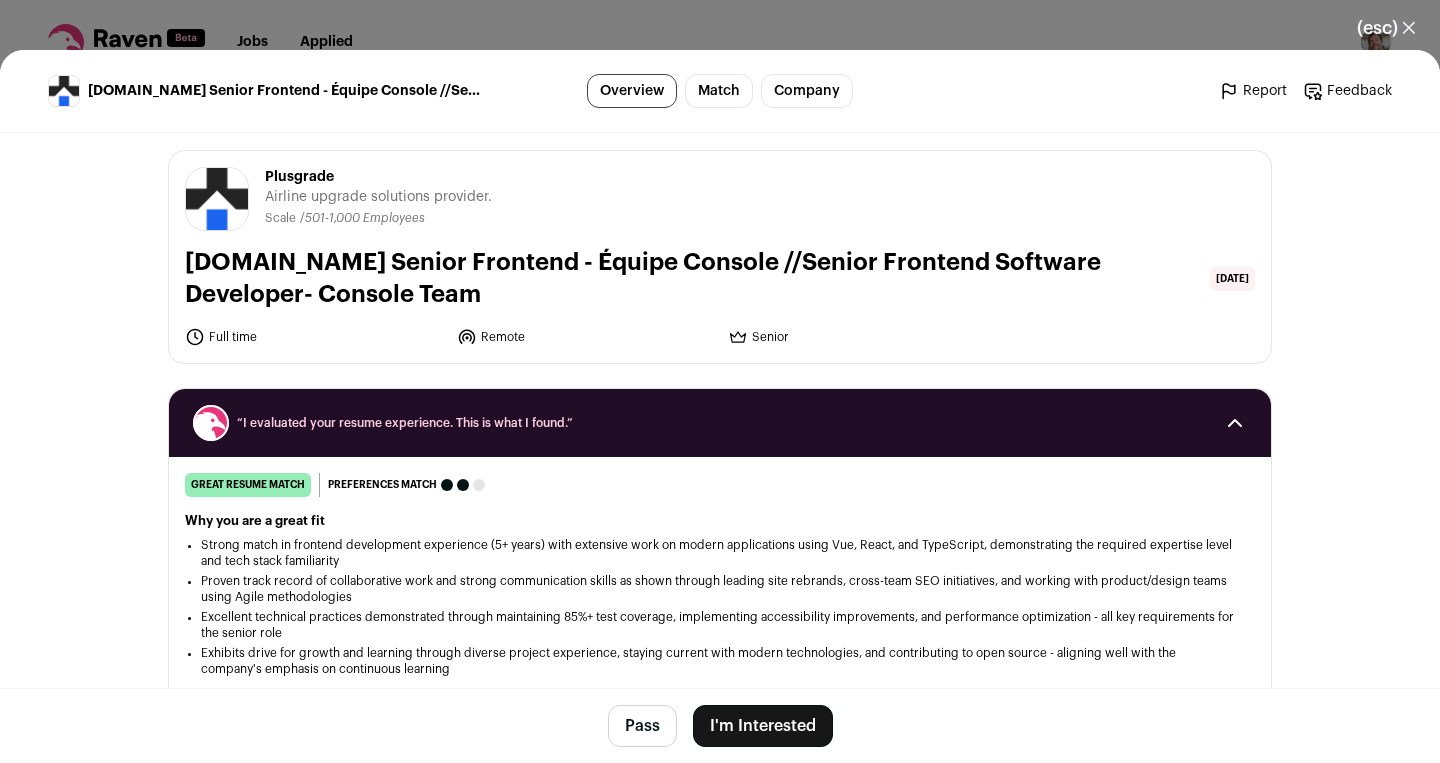scroll, scrollTop: 0, scrollLeft: 0, axis: both 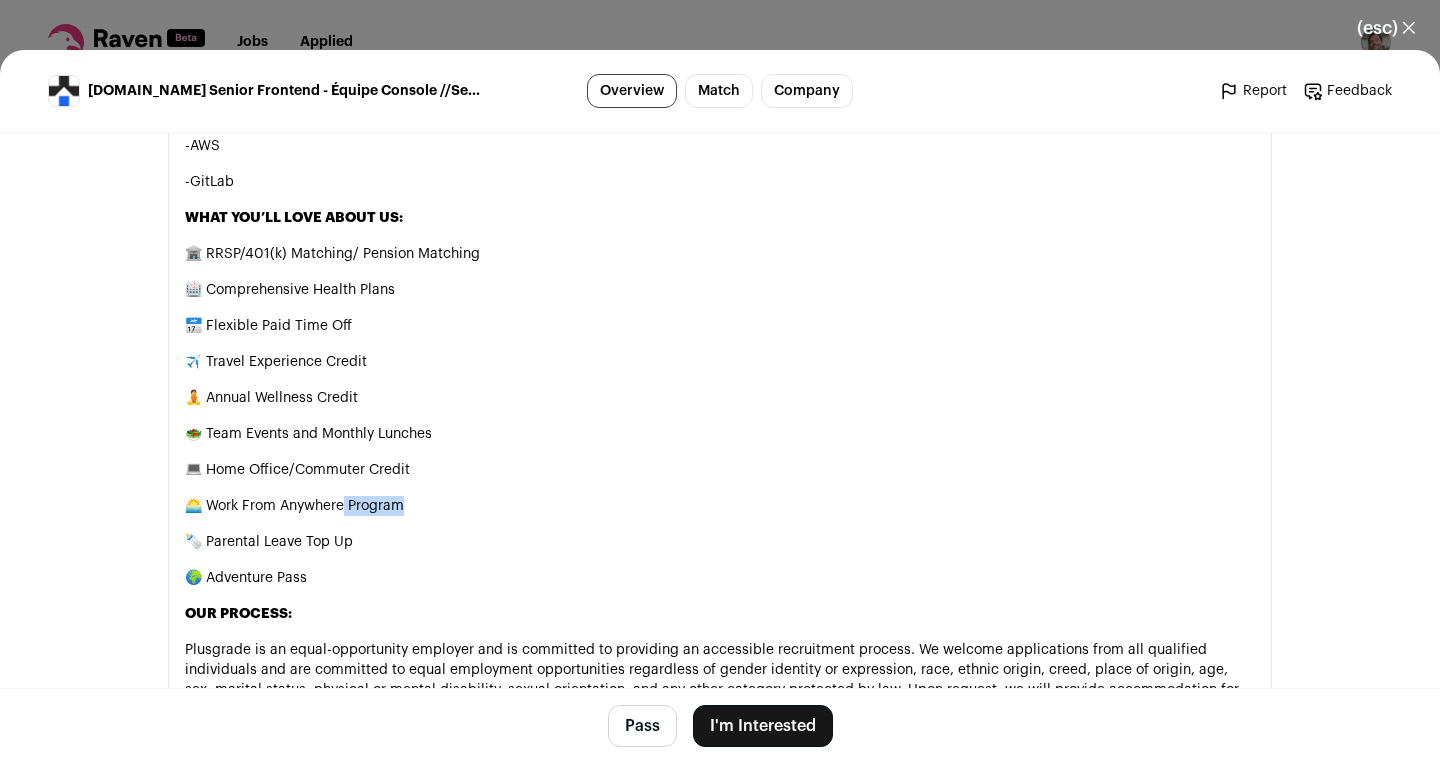 drag, startPoint x: 439, startPoint y: 503, endPoint x: 309, endPoint y: 503, distance: 130 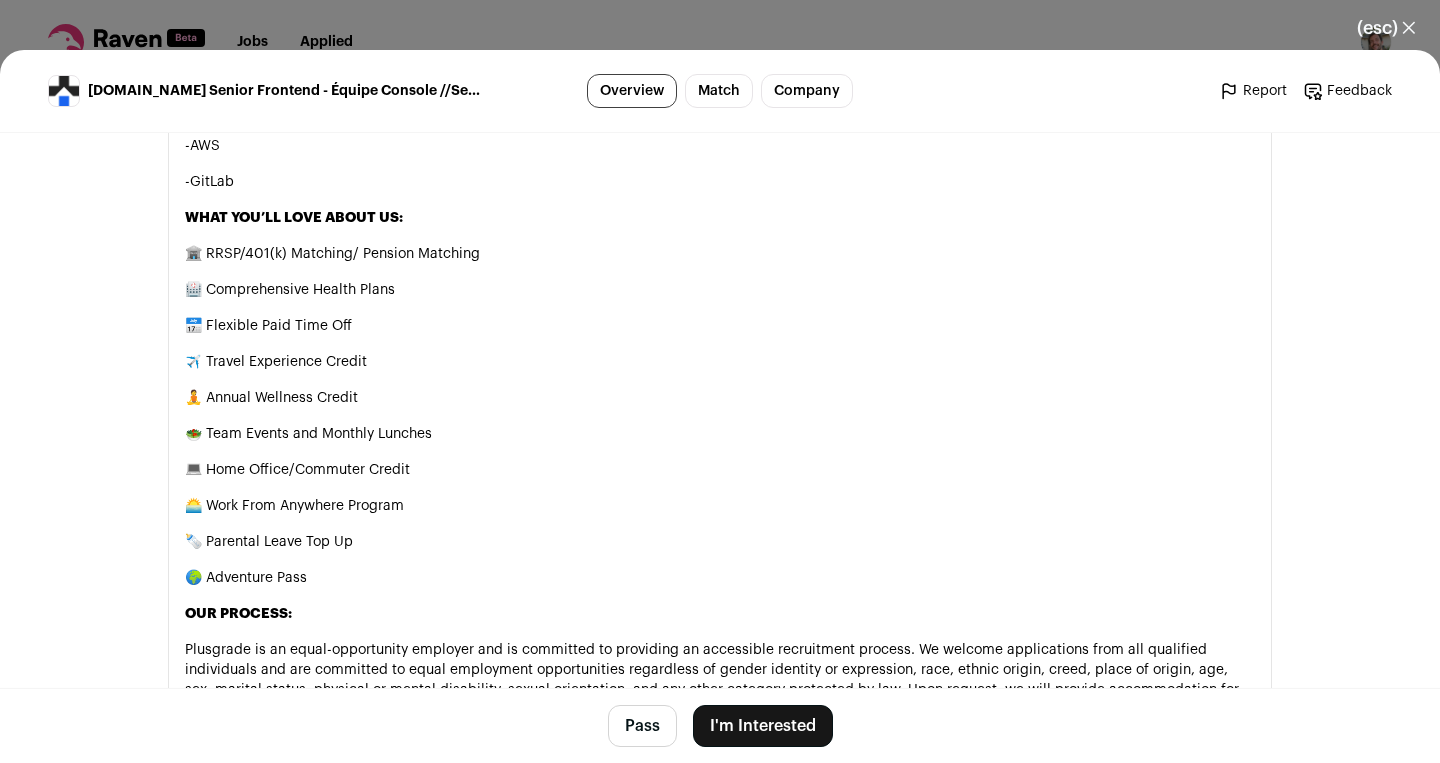 click on "🍼 Parental Leave Top Up" at bounding box center [720, 542] 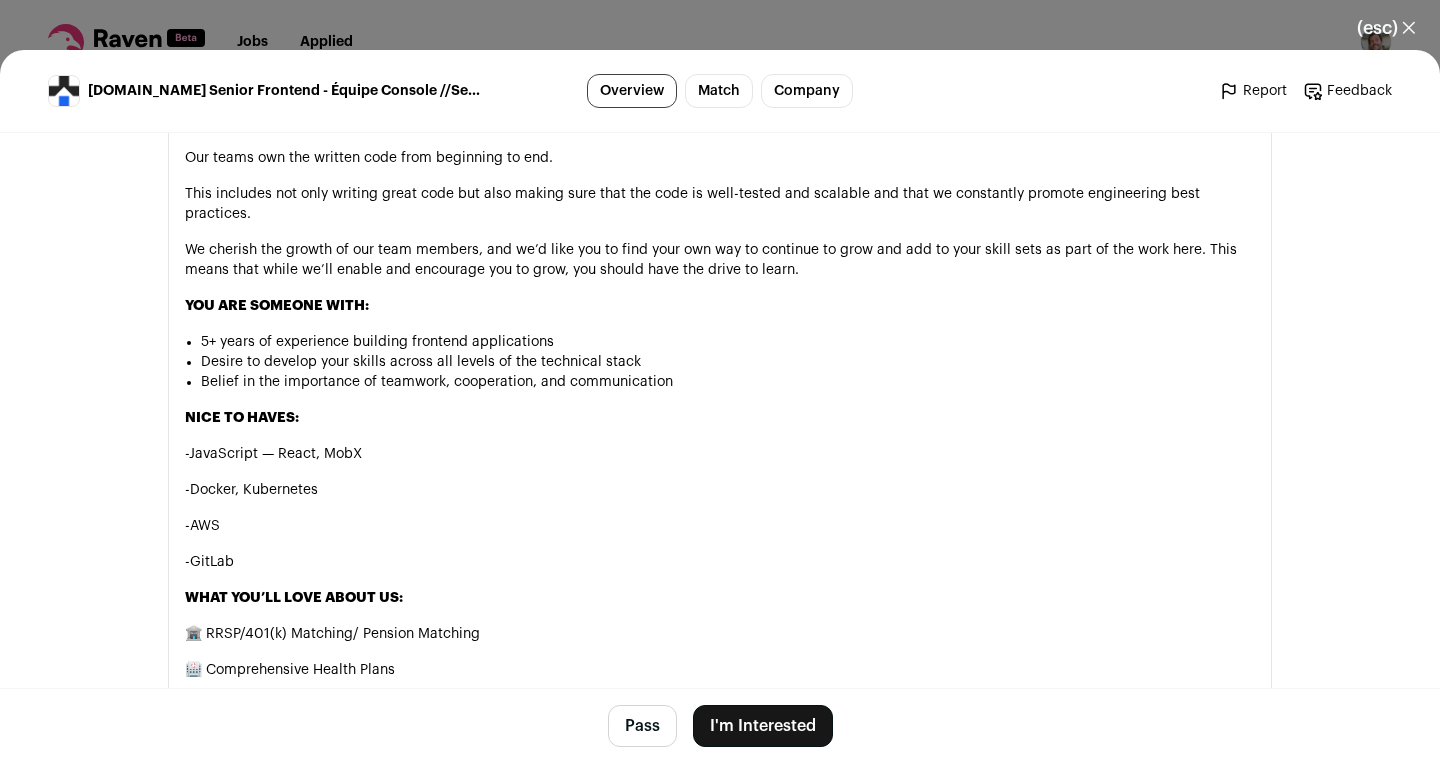 scroll, scrollTop: 3499, scrollLeft: 0, axis: vertical 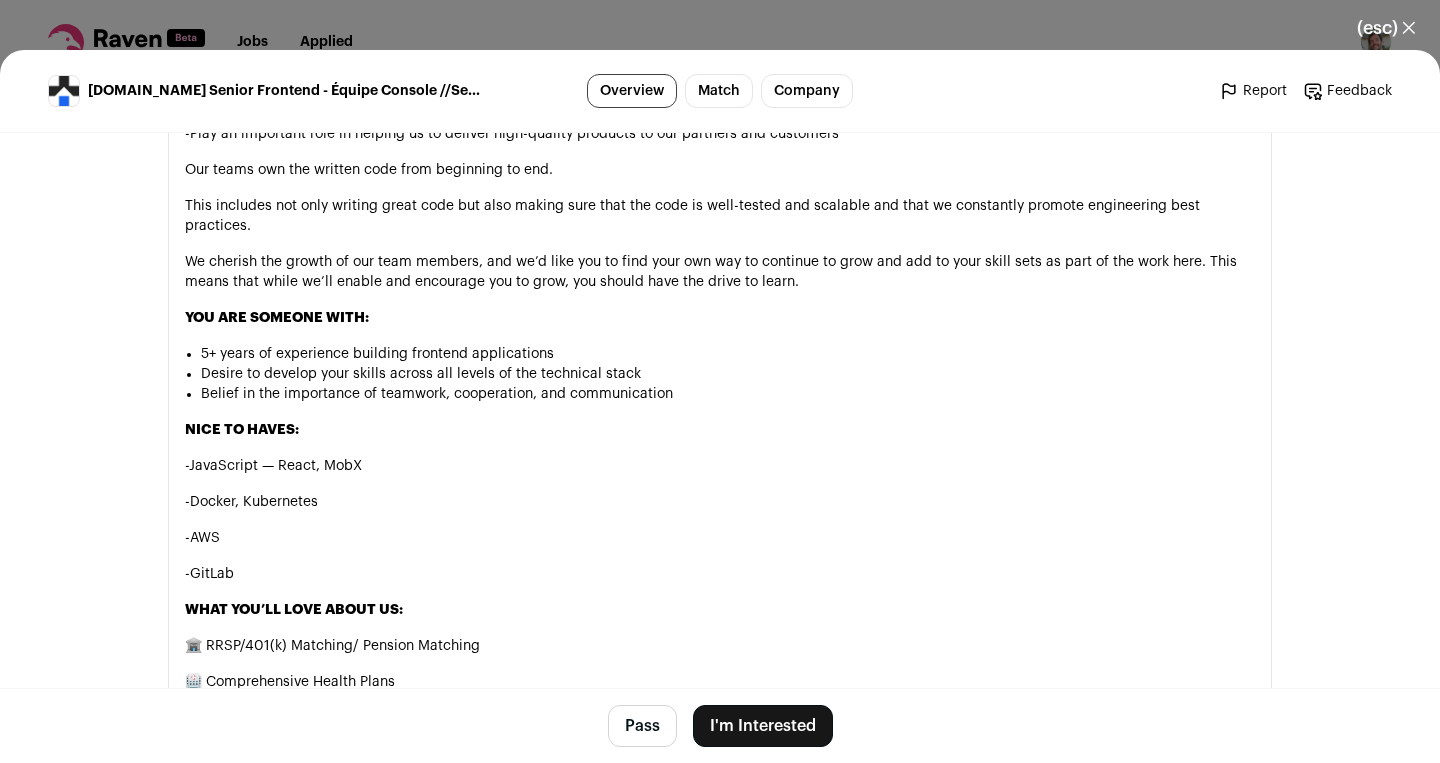 click on "I'm Interested" at bounding box center [763, 726] 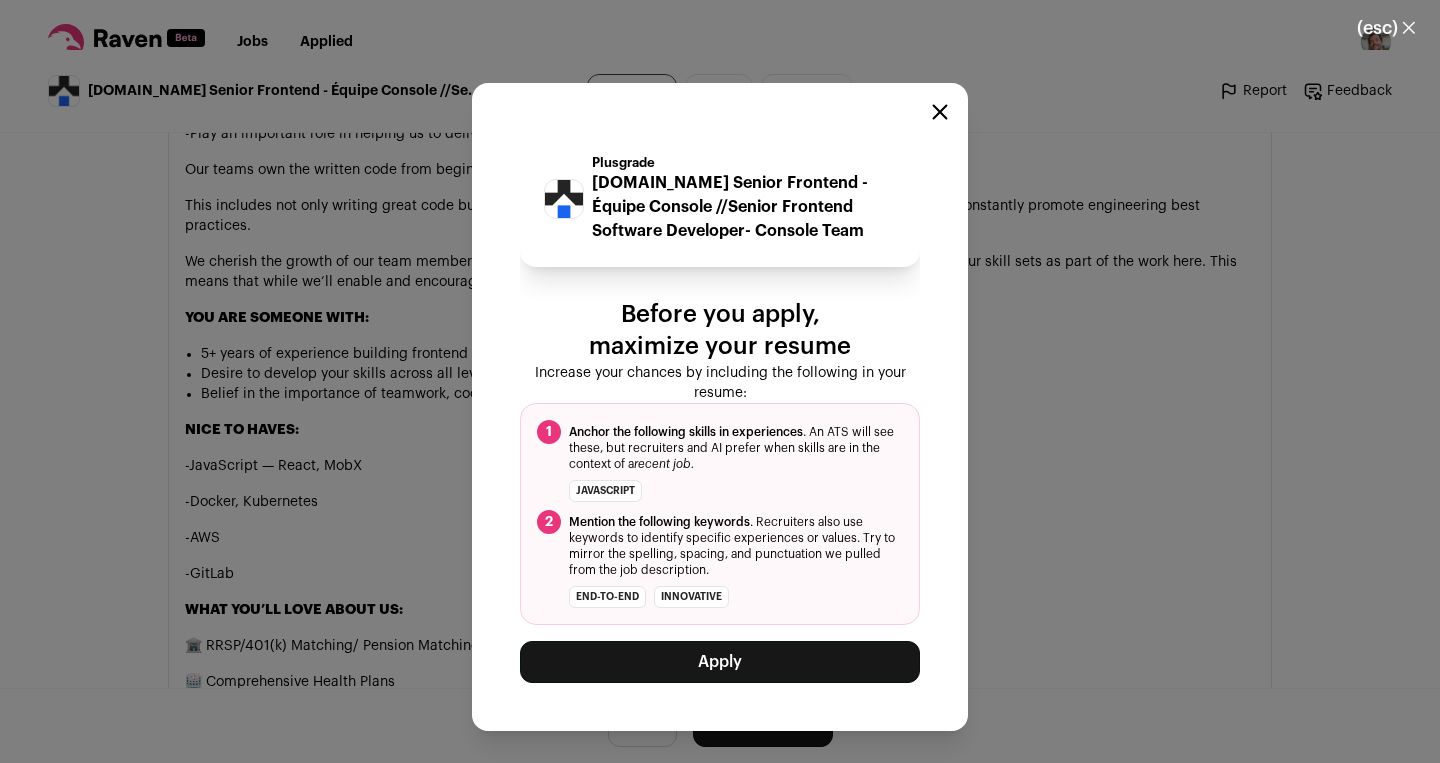 click on "Apply" at bounding box center (720, 662) 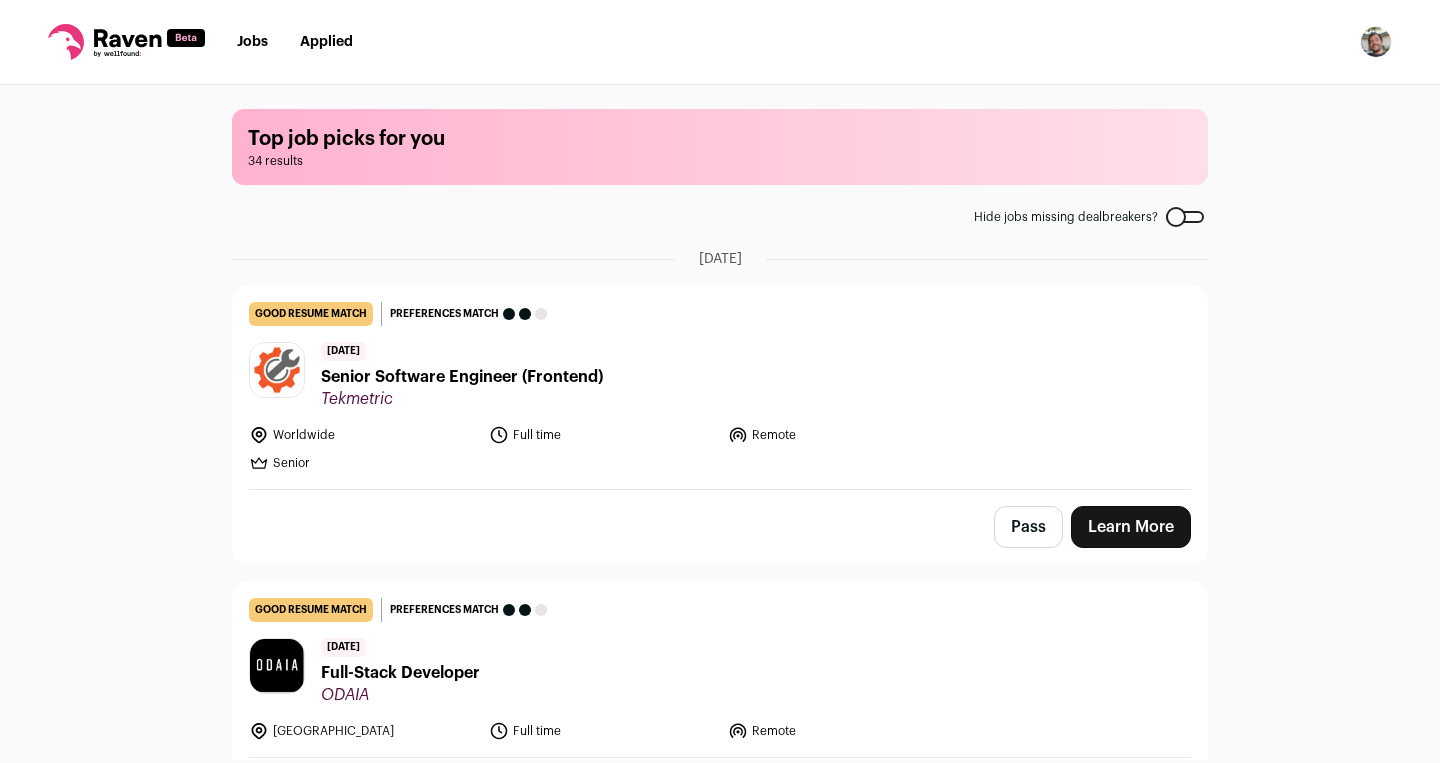 scroll, scrollTop: 0, scrollLeft: 0, axis: both 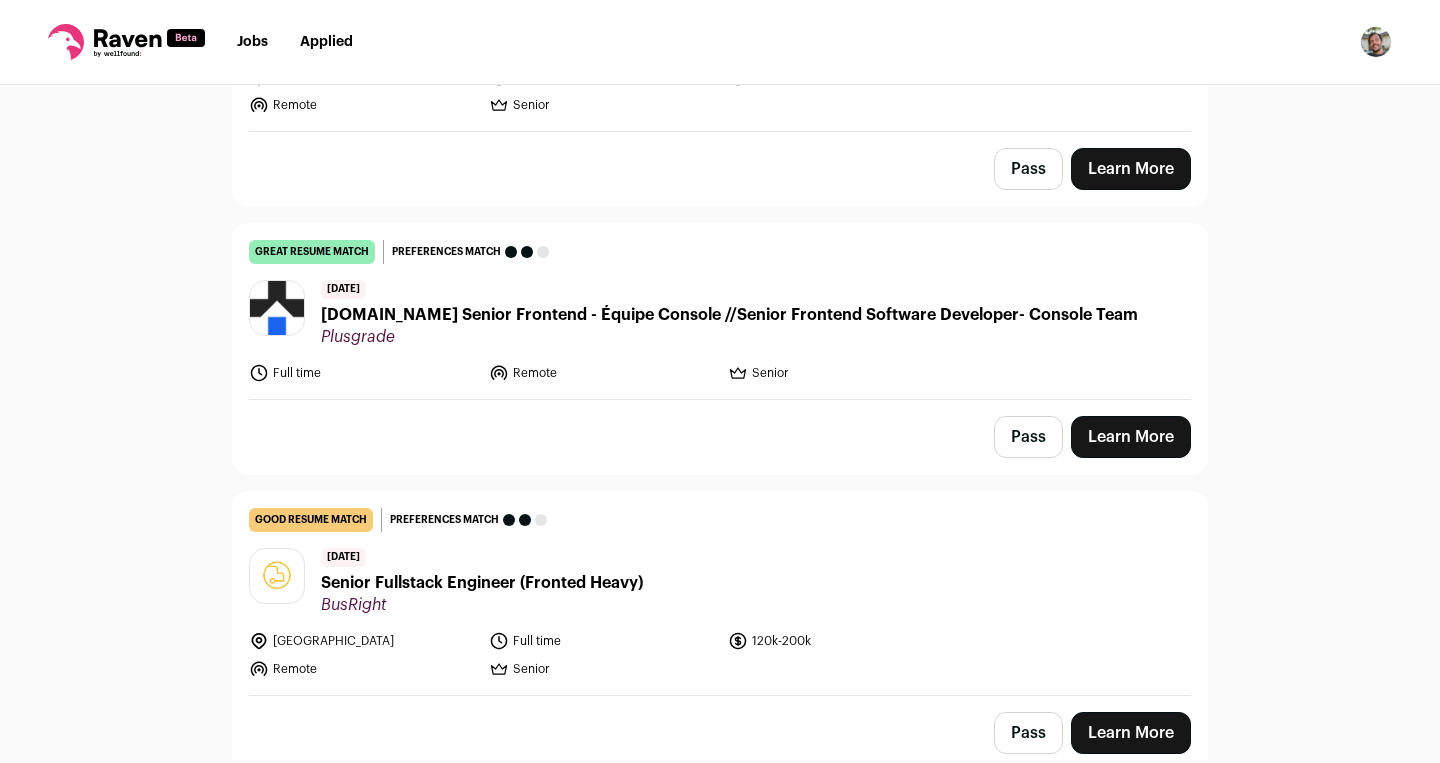 click on "[DOMAIN_NAME] Senior Frontend -  Équipe Console //Senior Frontend Software Developer- Console Team" at bounding box center (729, 315) 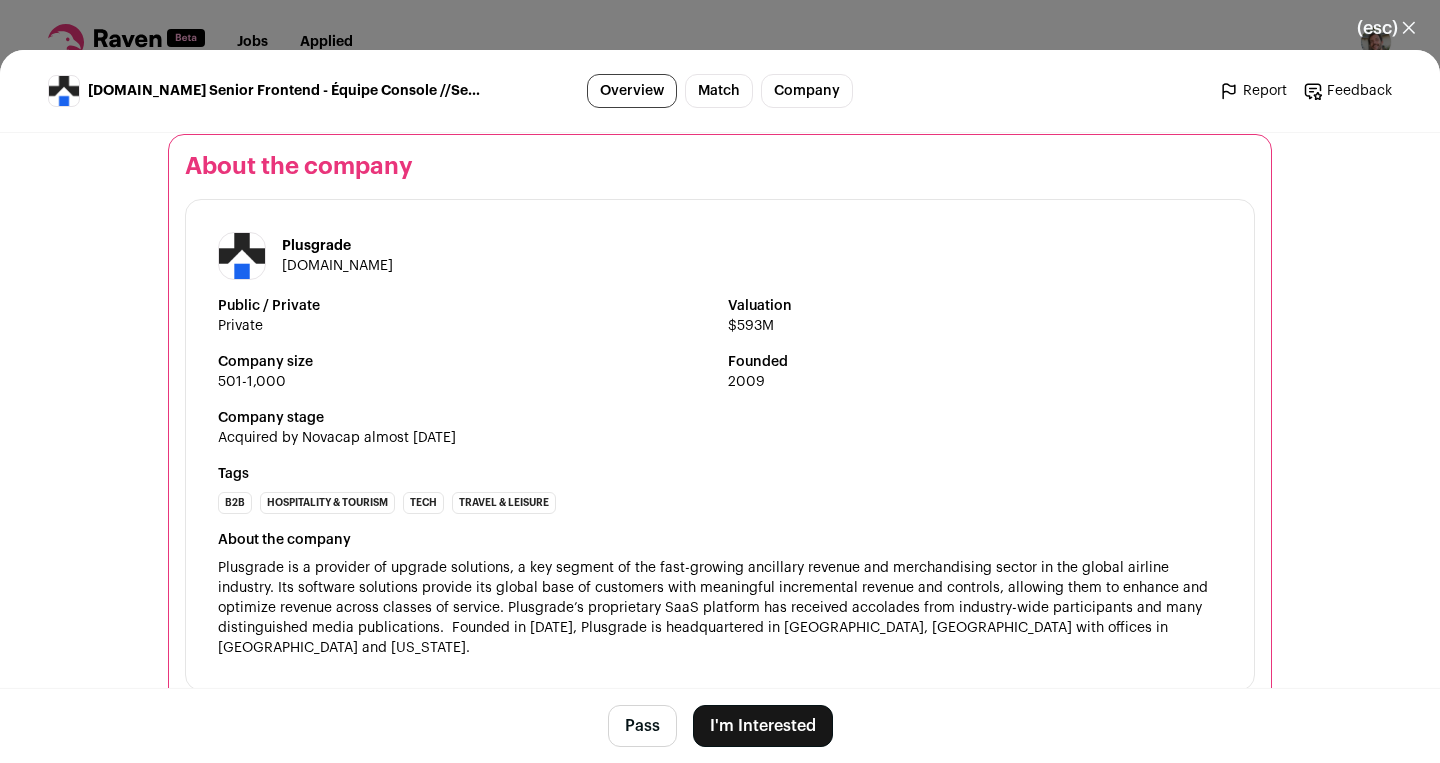 scroll, scrollTop: 4768, scrollLeft: 0, axis: vertical 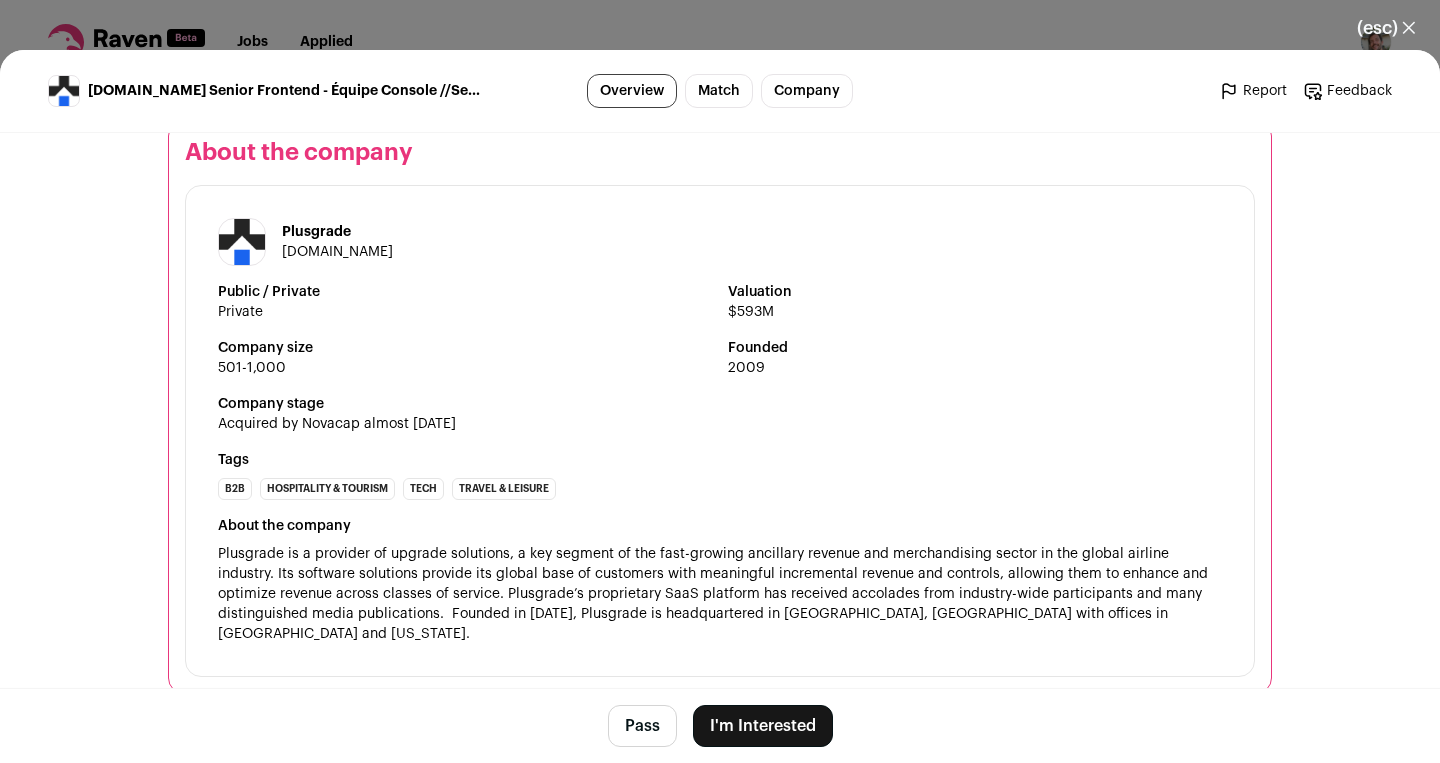 click on "(esc) ✕" at bounding box center (1386, 28) 